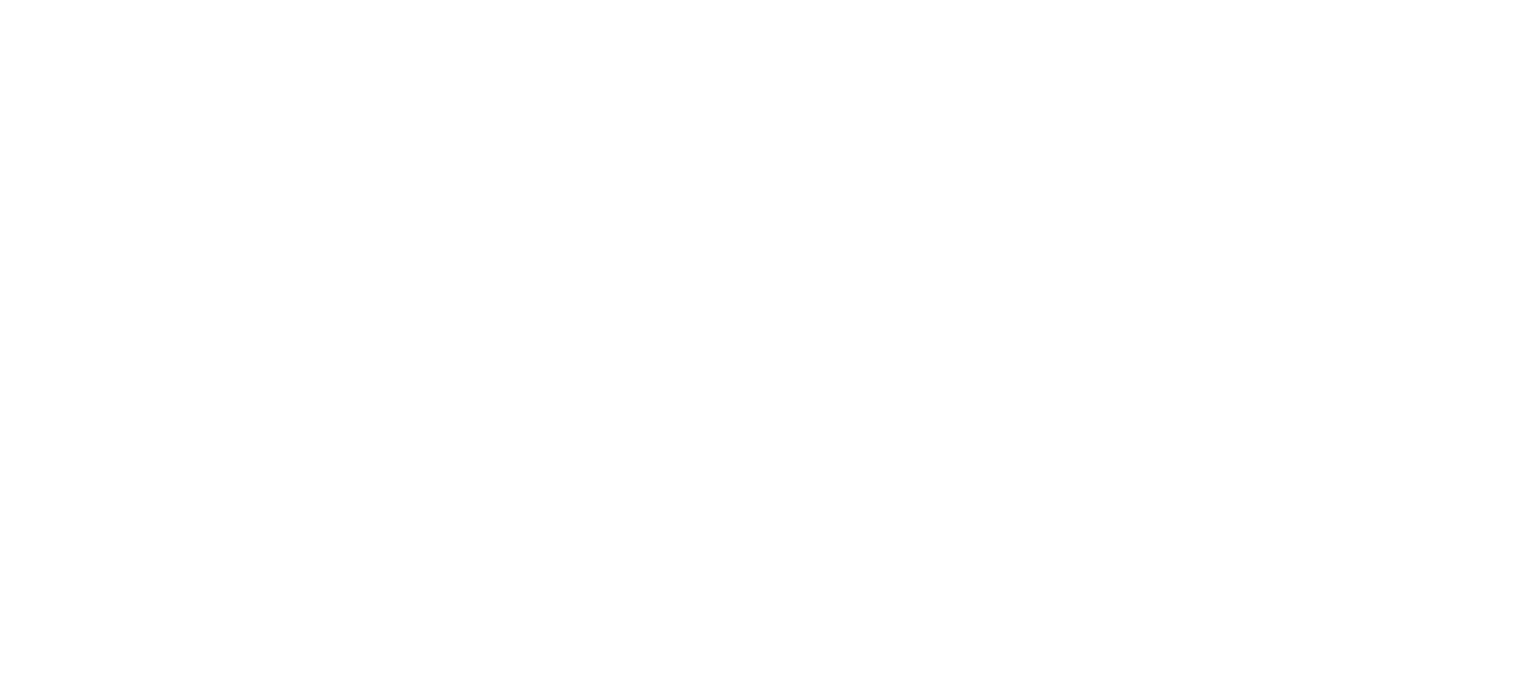scroll, scrollTop: 0, scrollLeft: 0, axis: both 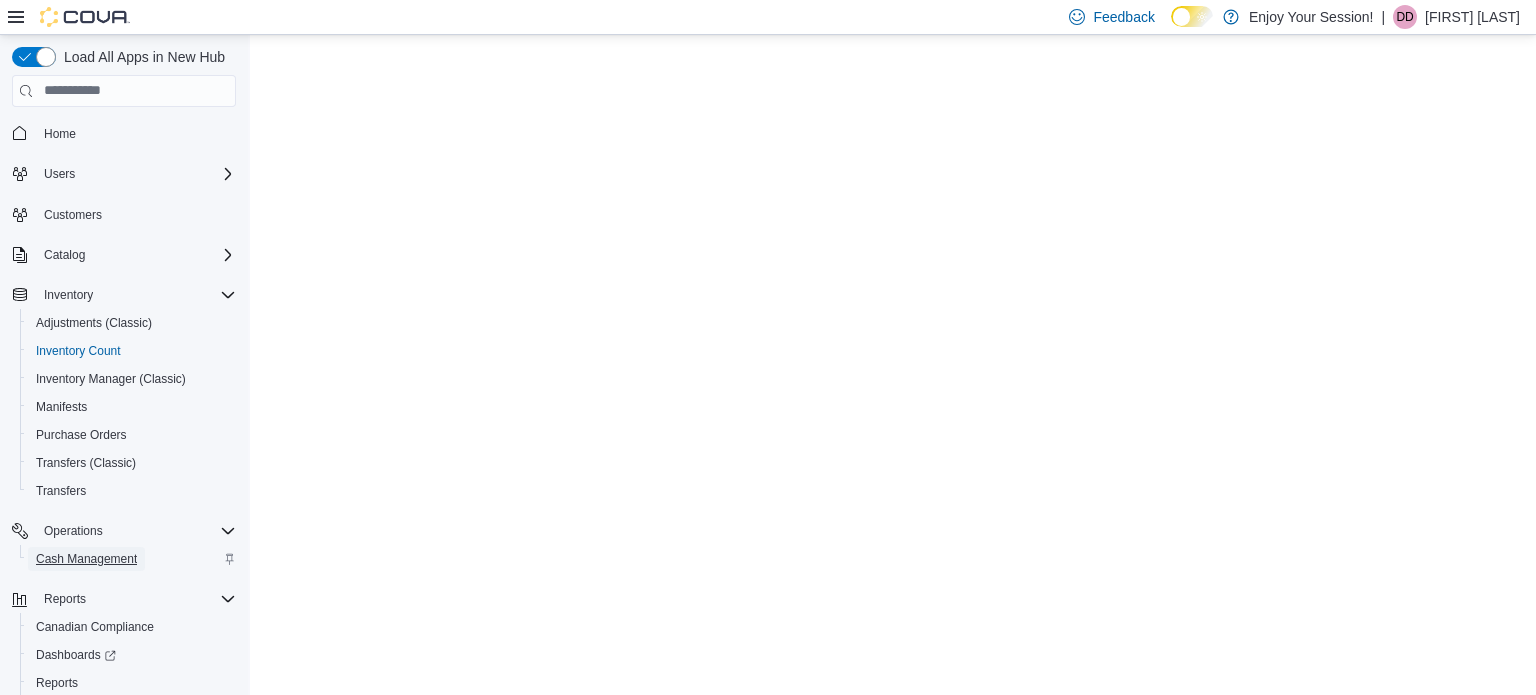 click on "Cash Management" at bounding box center [86, 559] 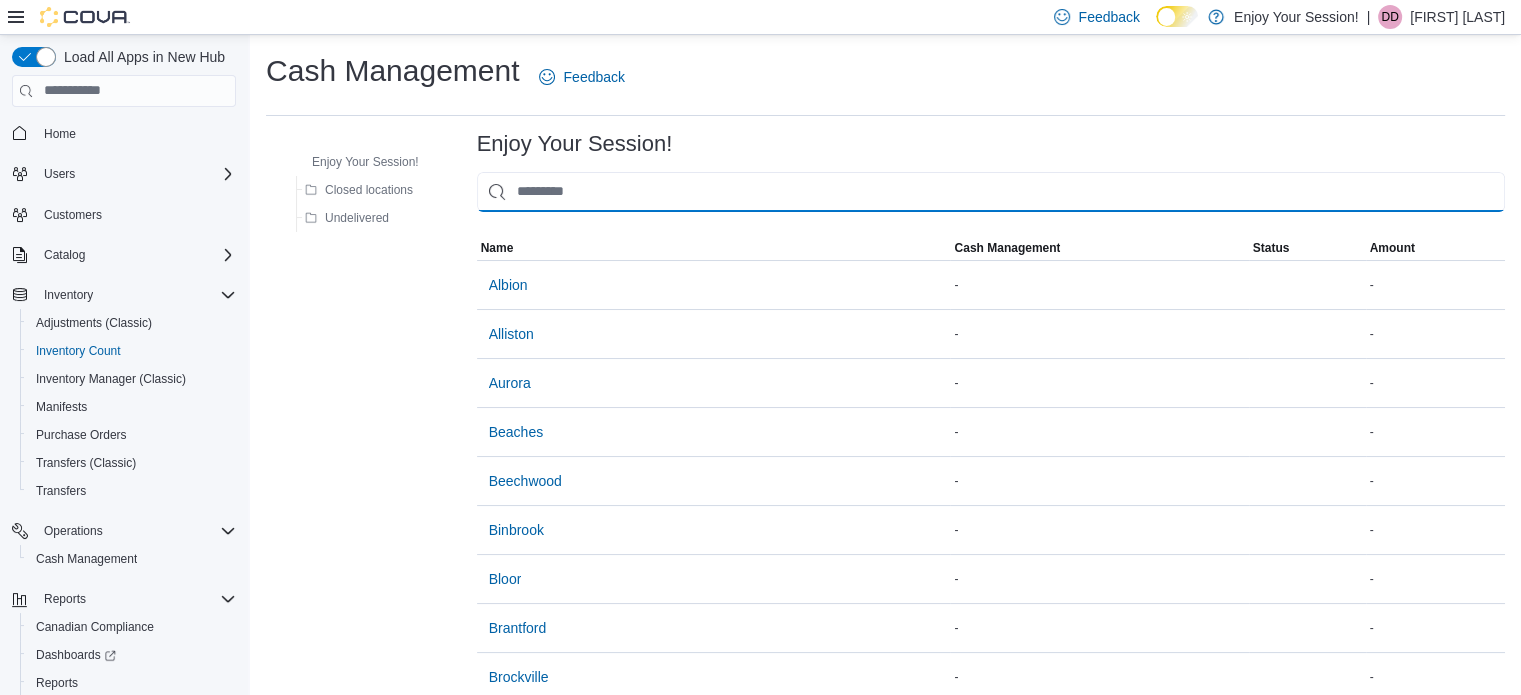 click at bounding box center [991, 192] 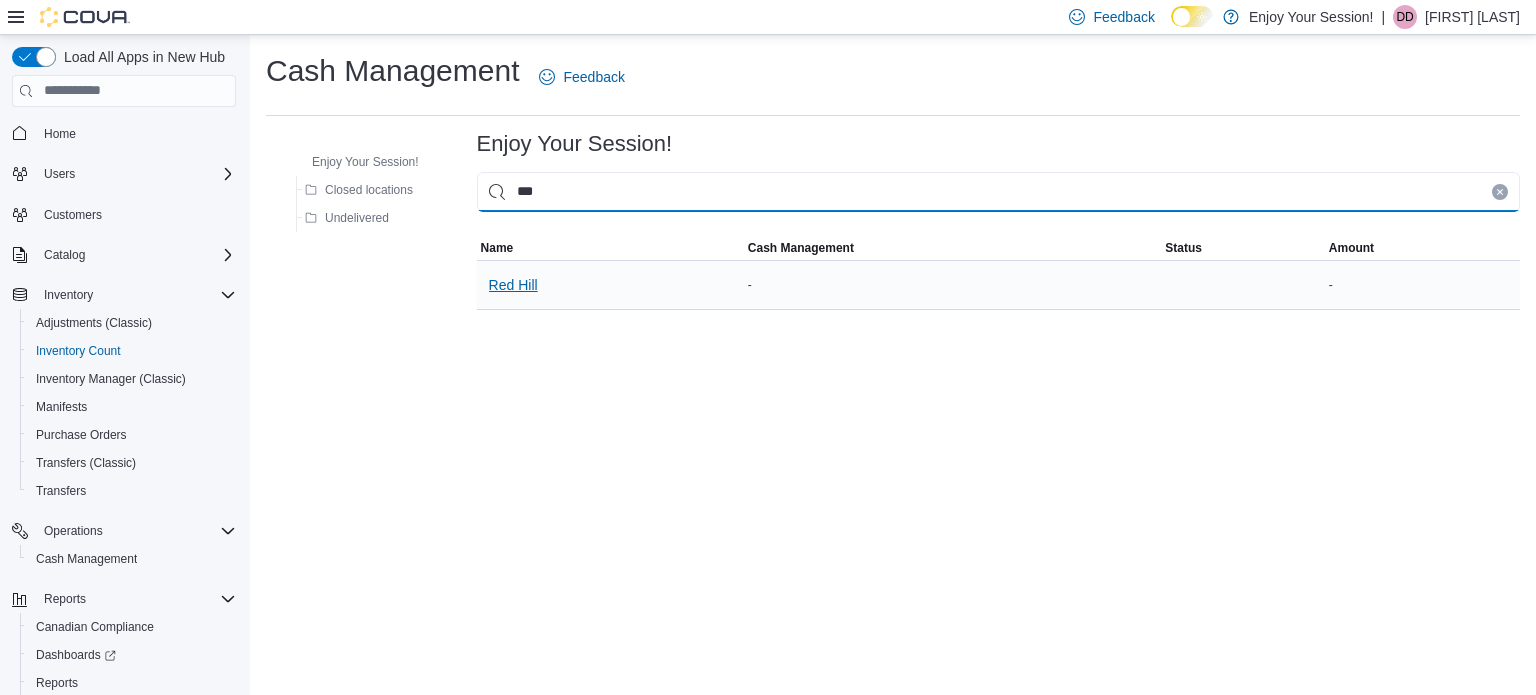 type on "***" 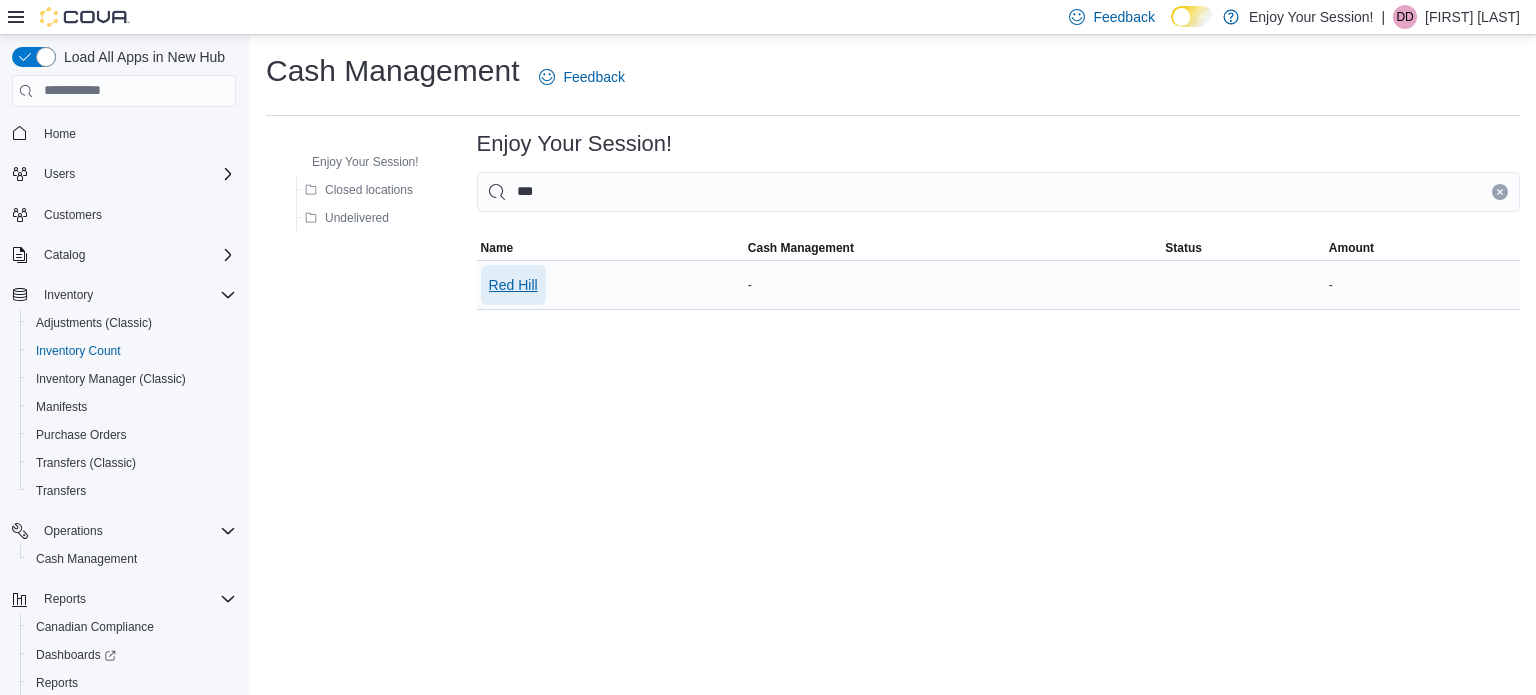 click on "Red Hill" at bounding box center (513, 285) 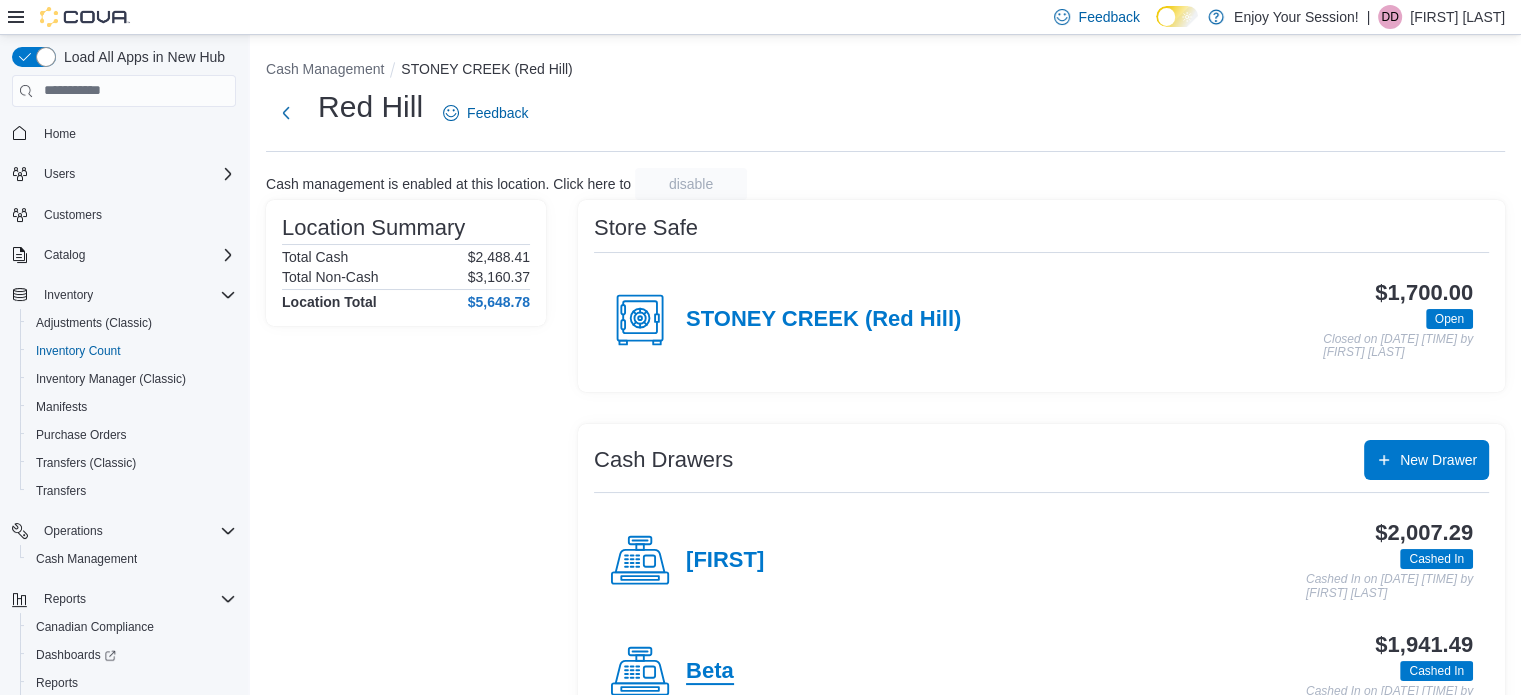 click on "Beta" at bounding box center [710, 672] 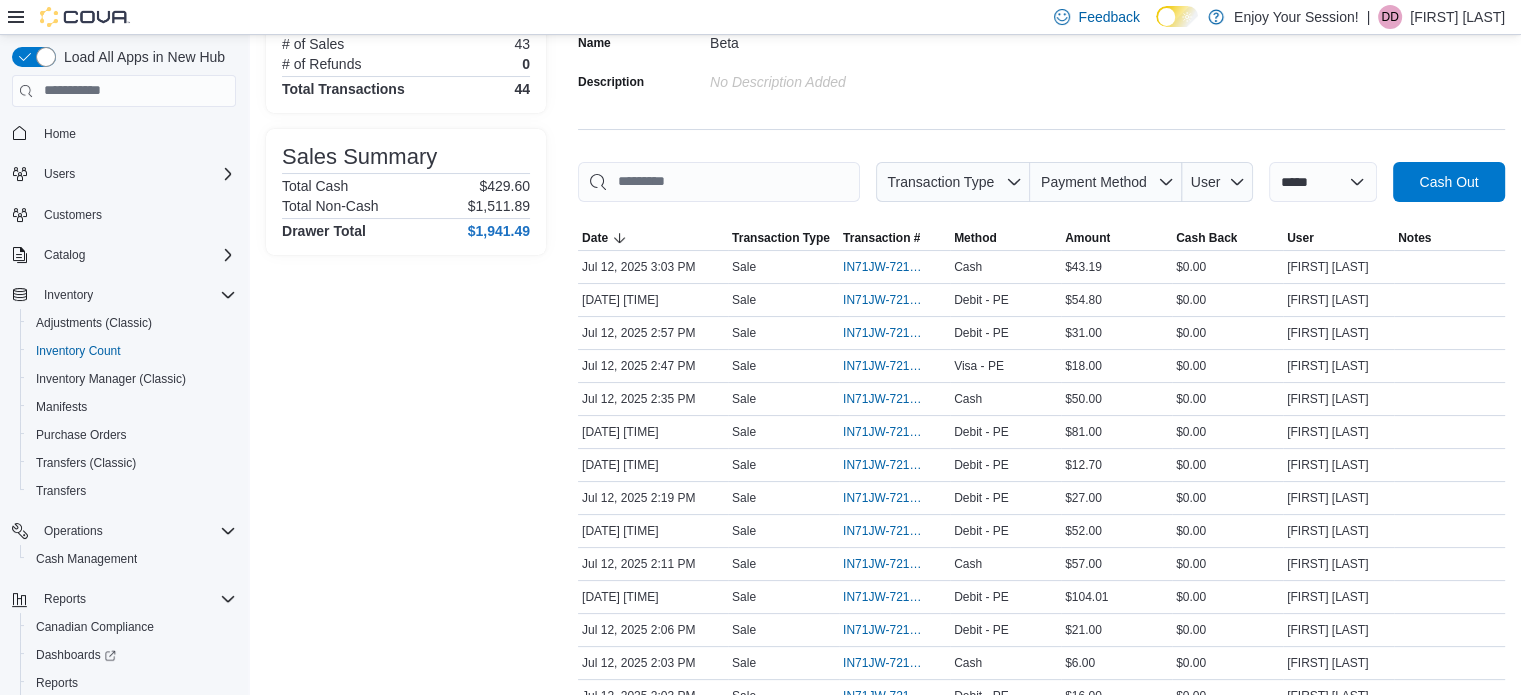 scroll, scrollTop: 176, scrollLeft: 0, axis: vertical 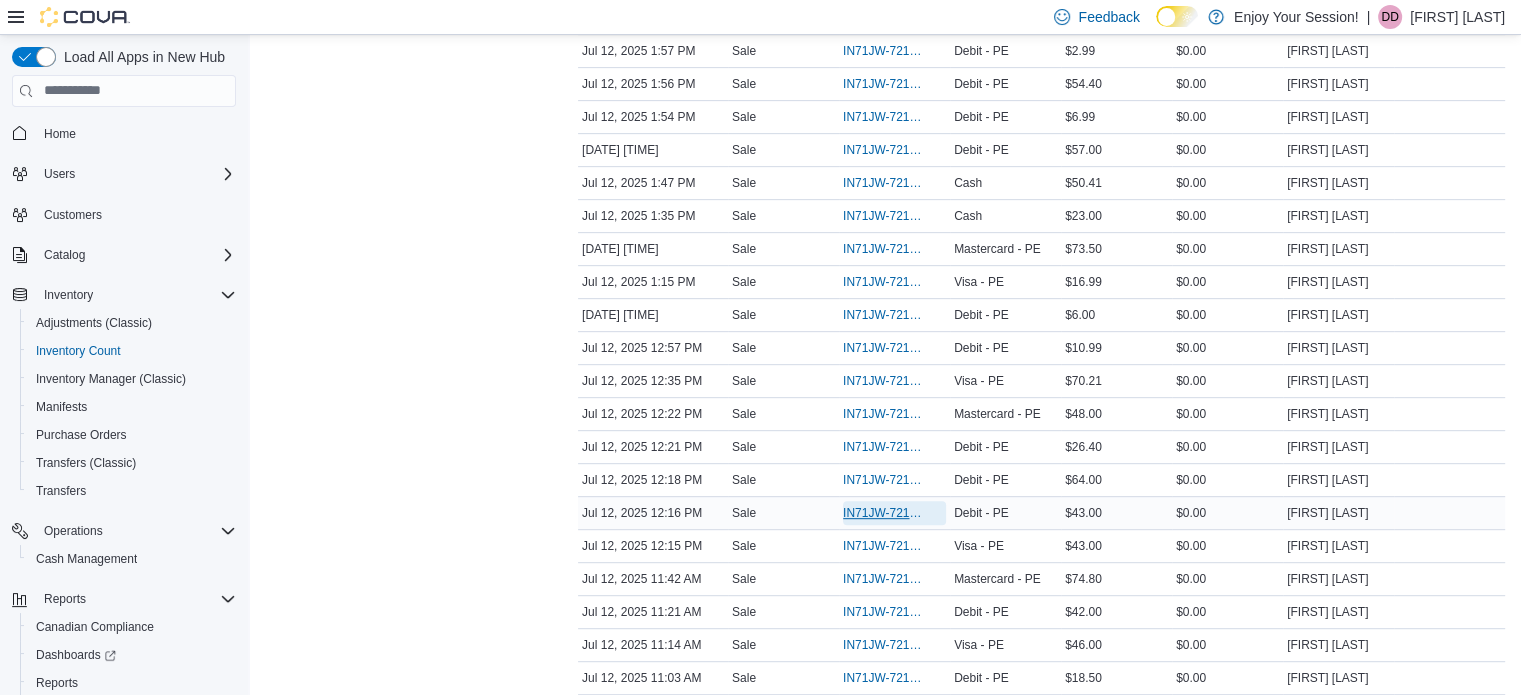 click on "IN71JW-7213965" at bounding box center (884, 513) 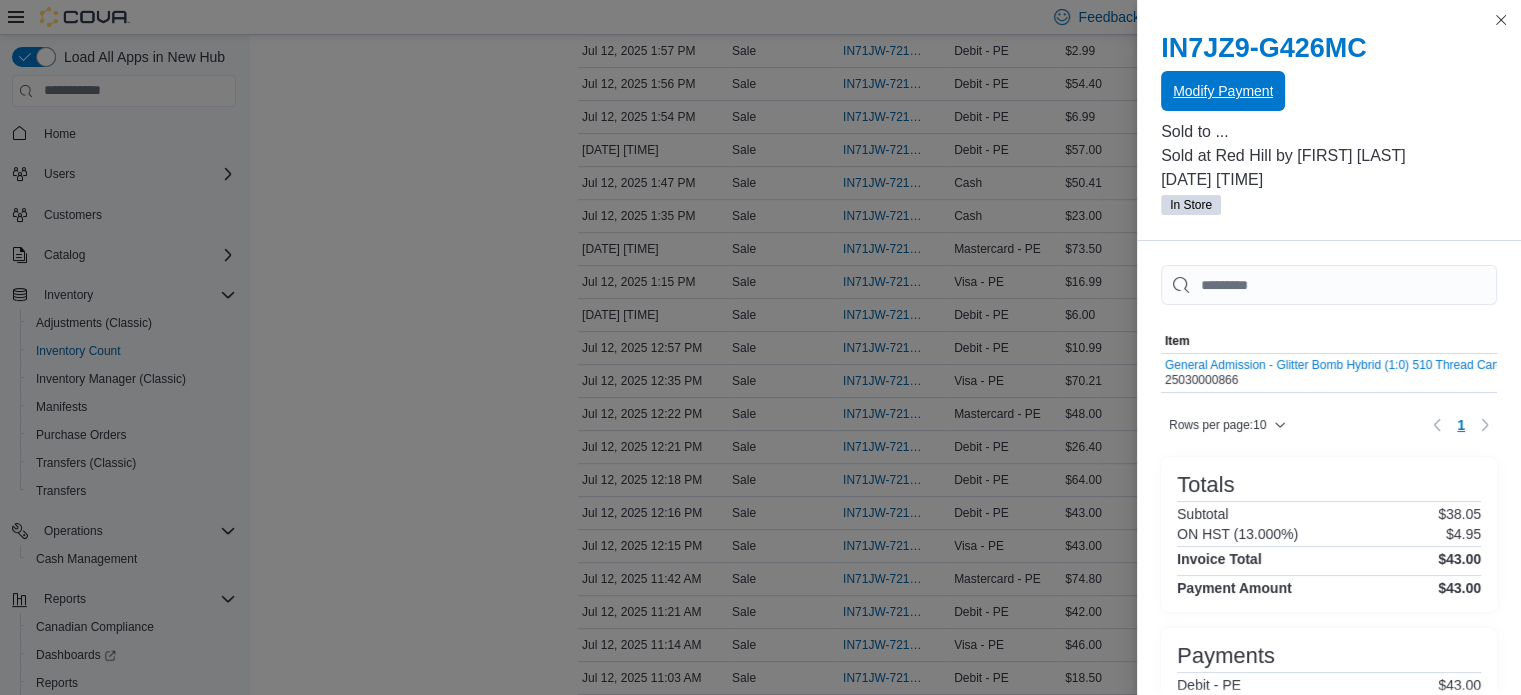 click on "Modify Payment" at bounding box center [1223, 91] 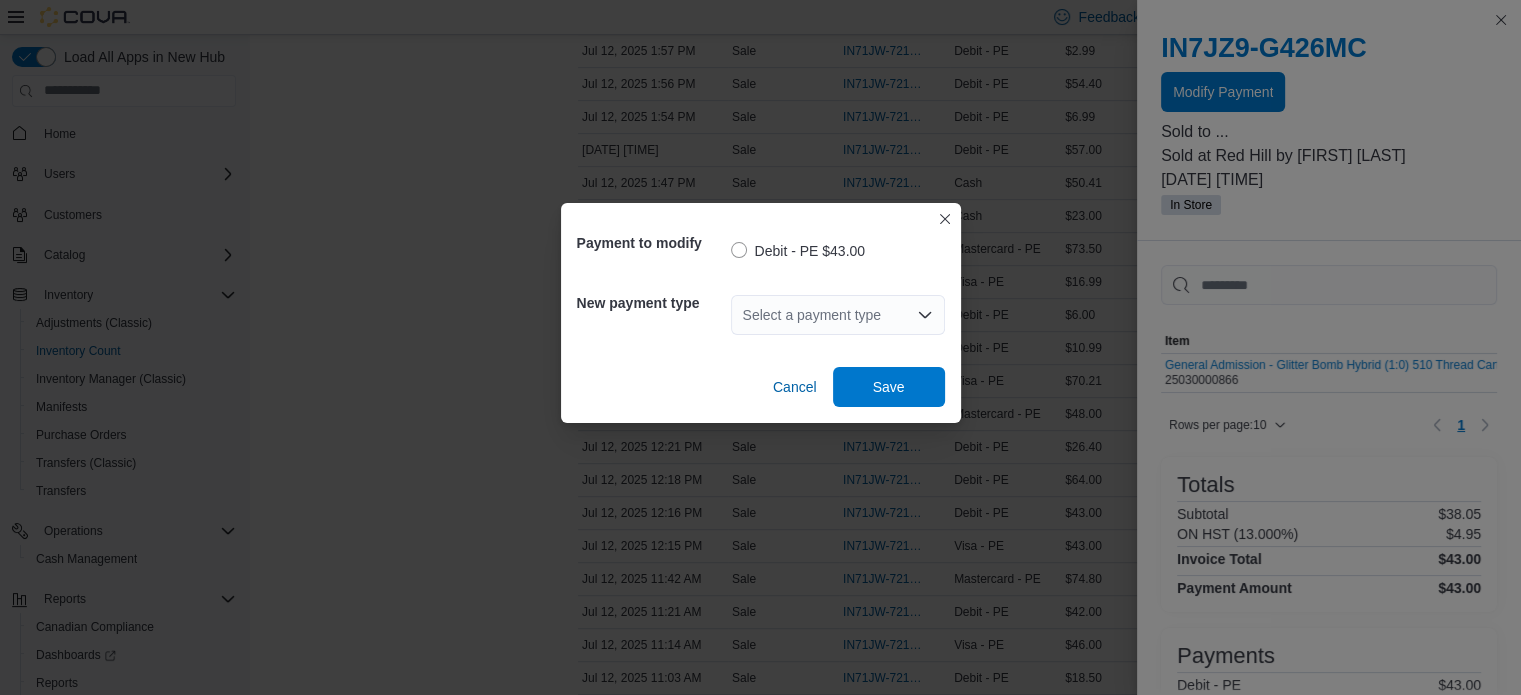 click on "Select a payment type" at bounding box center (838, 315) 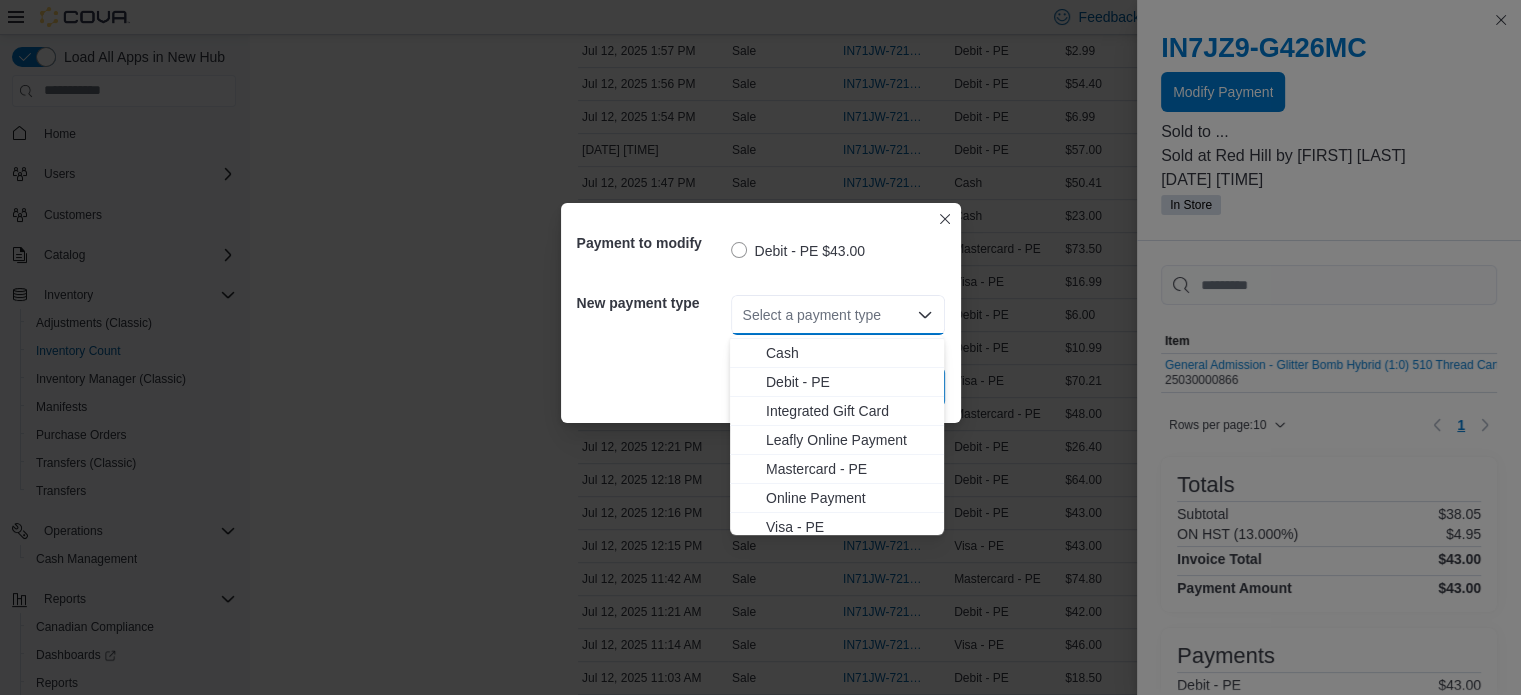 scroll, scrollTop: 32, scrollLeft: 0, axis: vertical 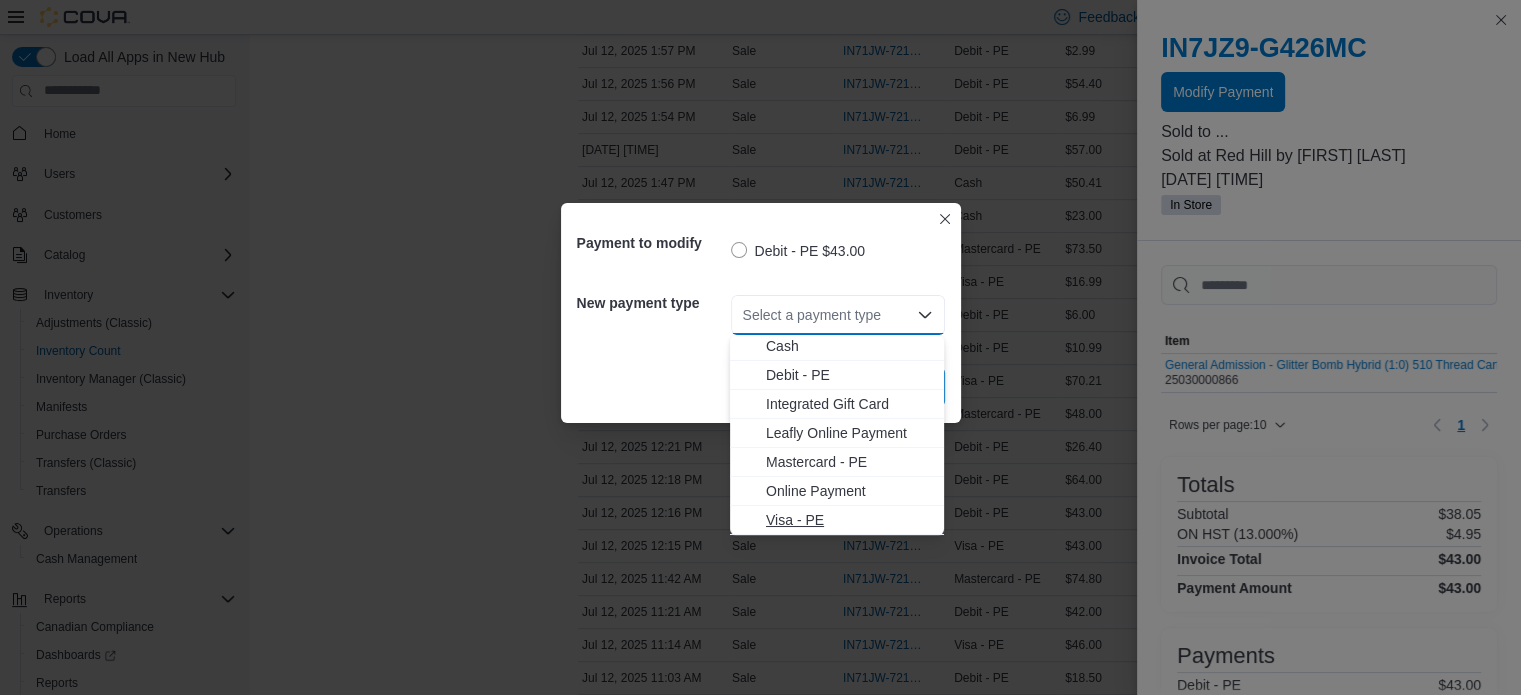 click on "Visa - PE" at bounding box center (849, 520) 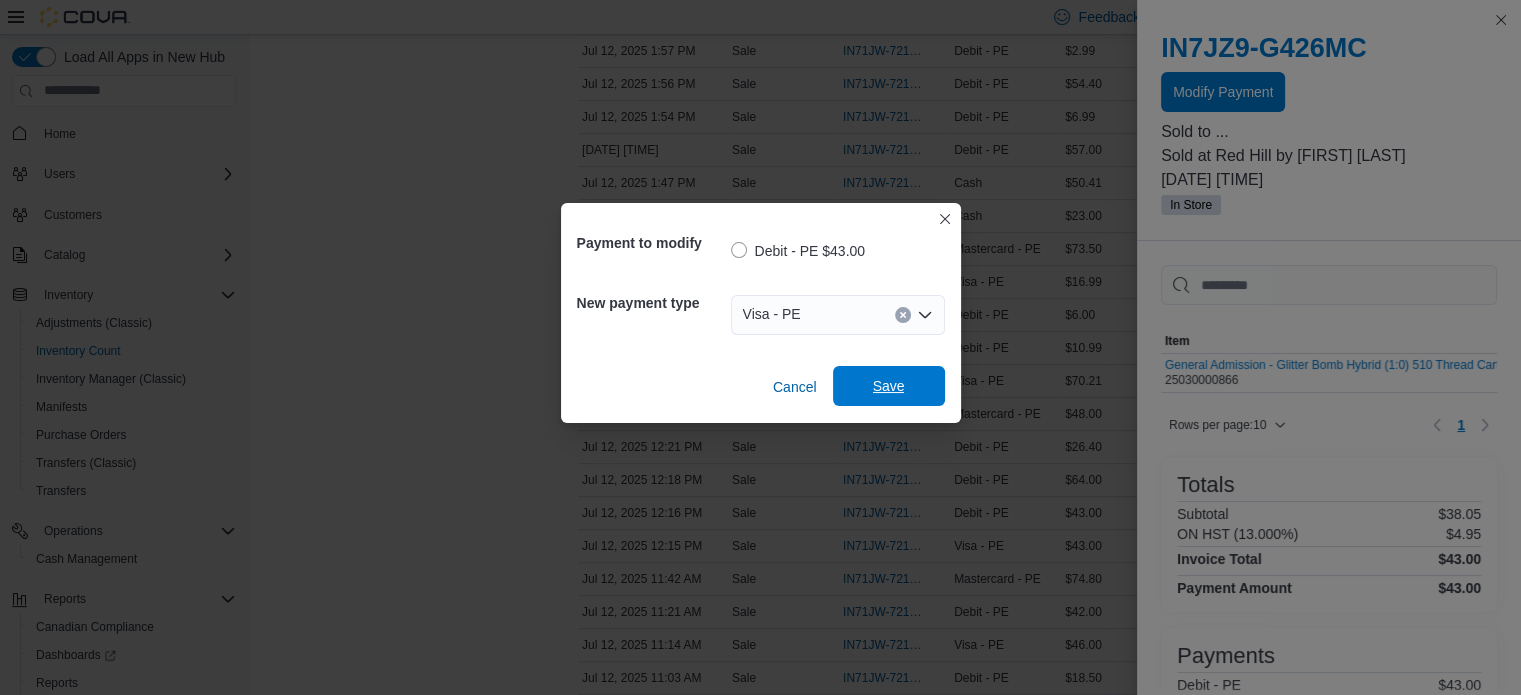 click on "Save" at bounding box center (889, 386) 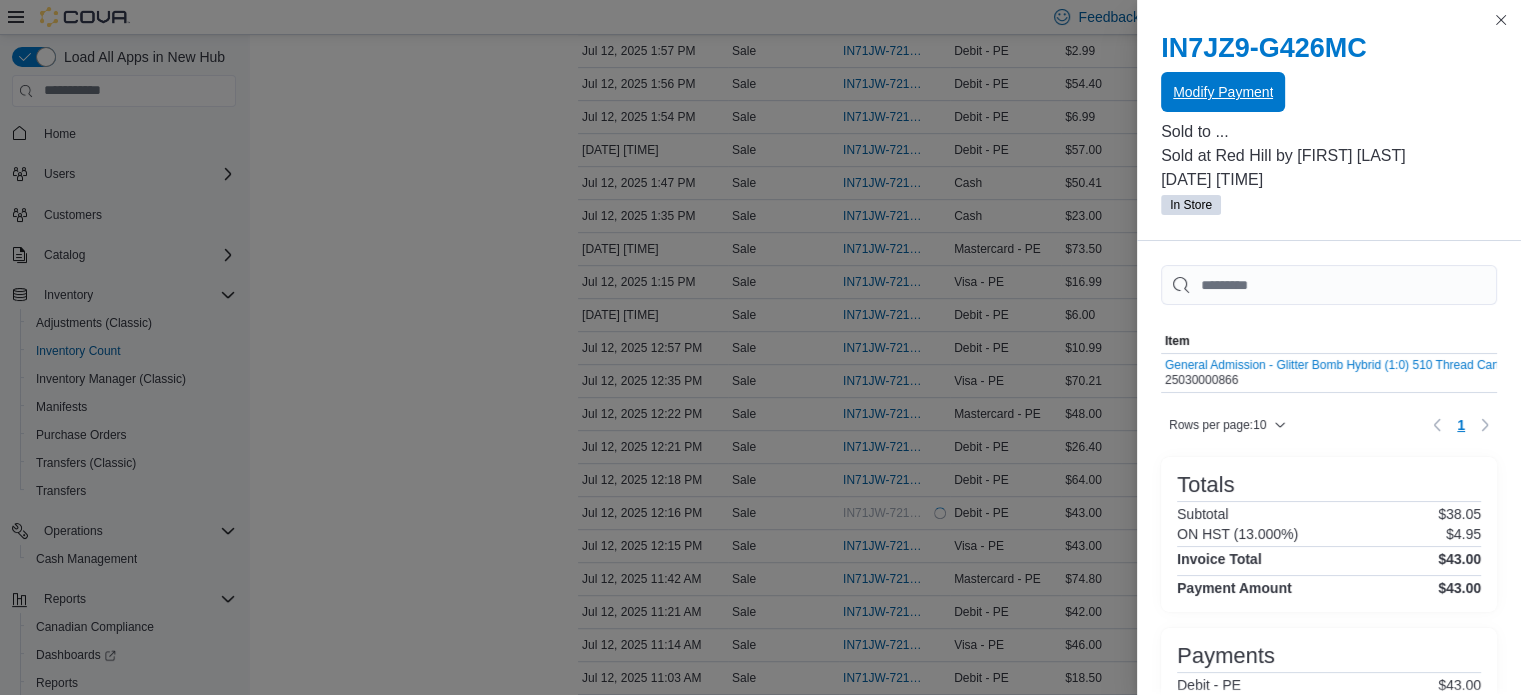 scroll, scrollTop: 0, scrollLeft: 0, axis: both 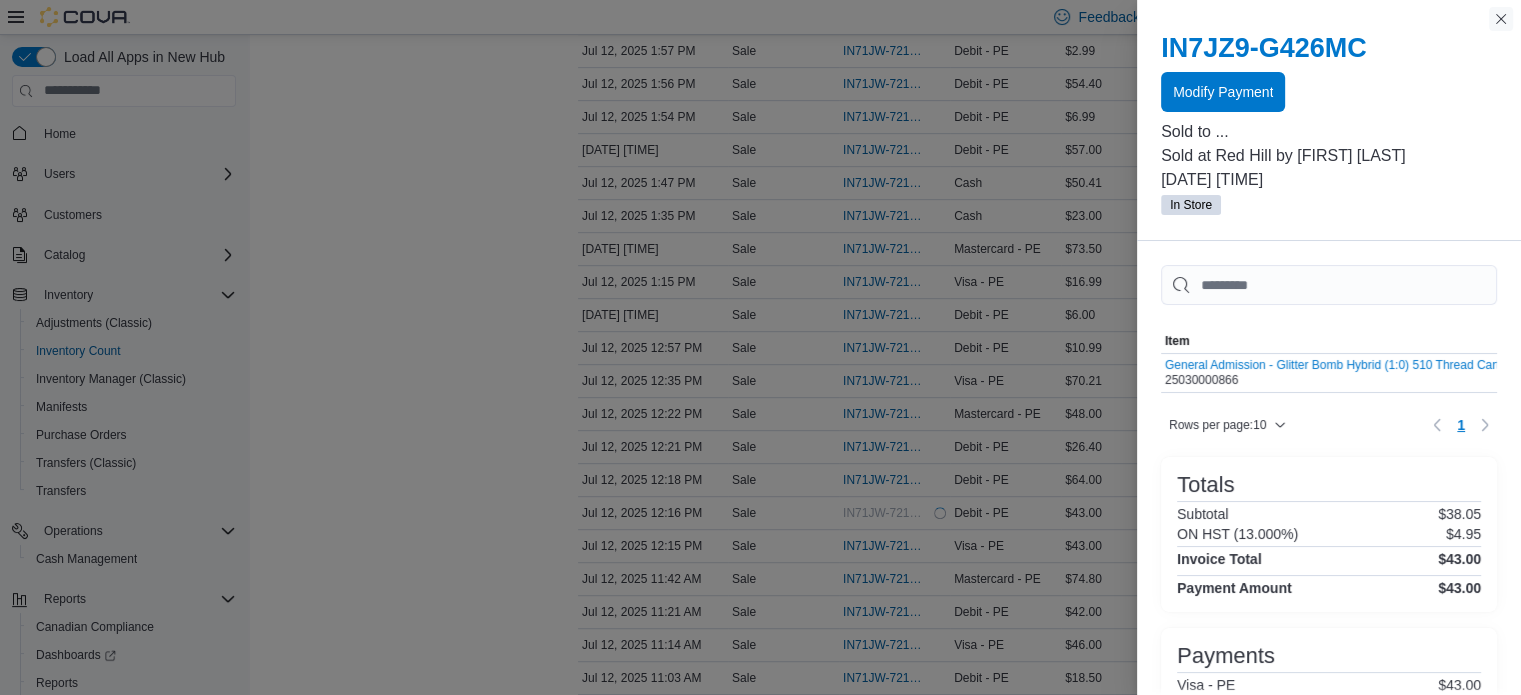 click at bounding box center (1501, 19) 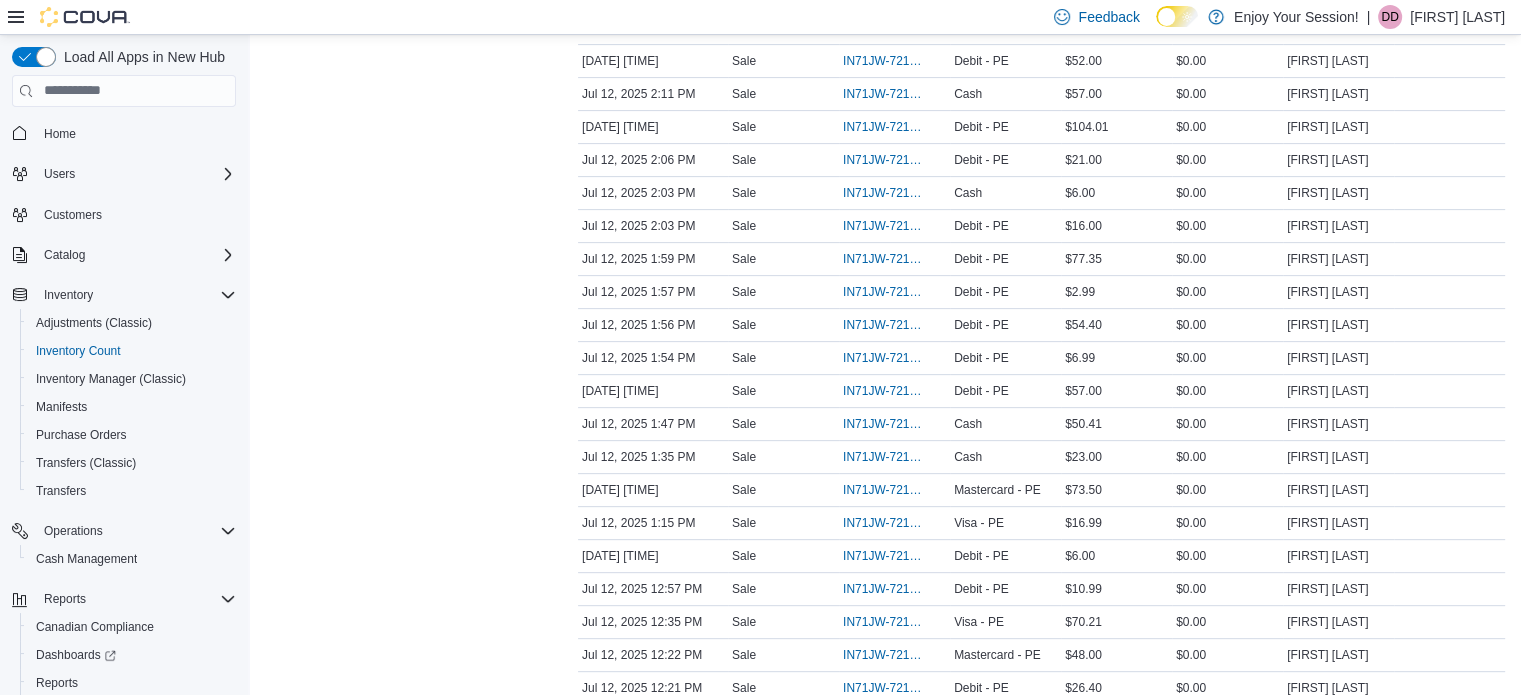 scroll, scrollTop: 646, scrollLeft: 0, axis: vertical 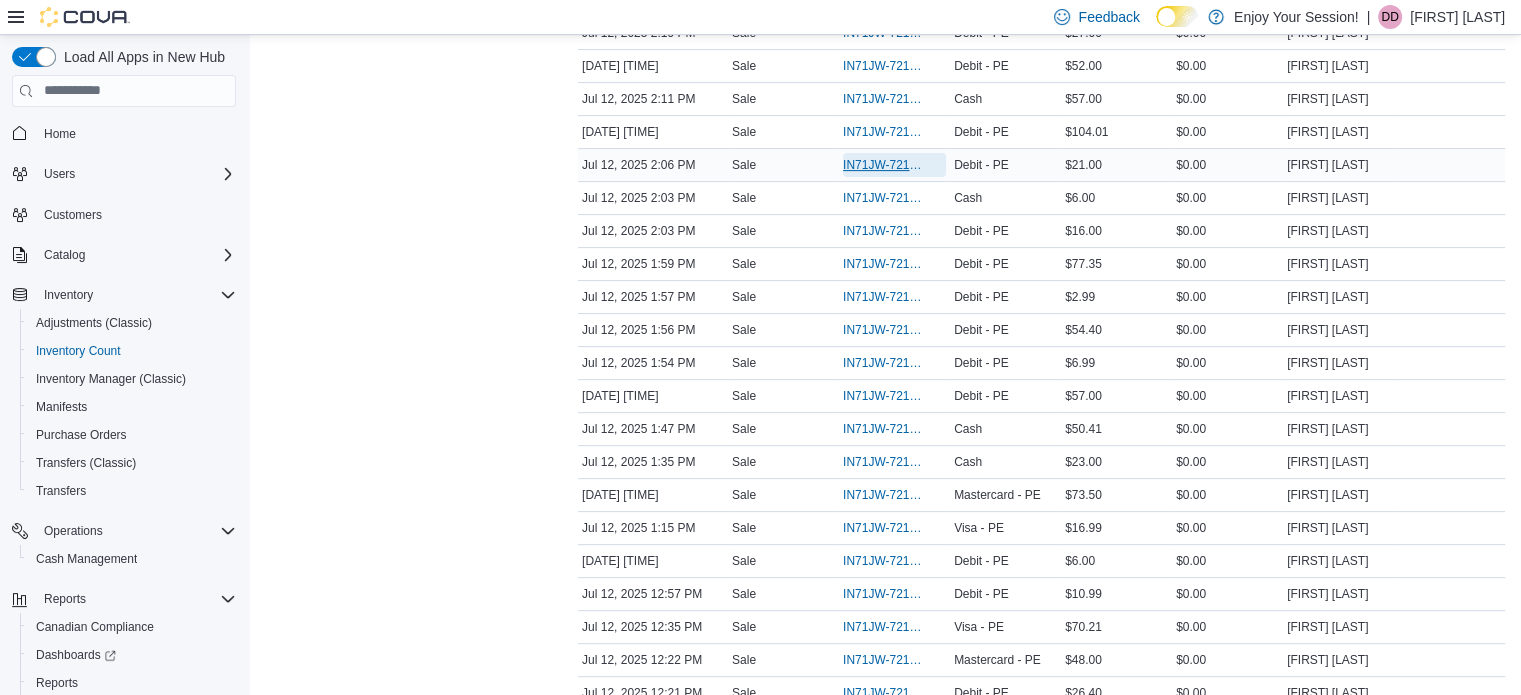 click on "IN71JW-7214742" at bounding box center (884, 165) 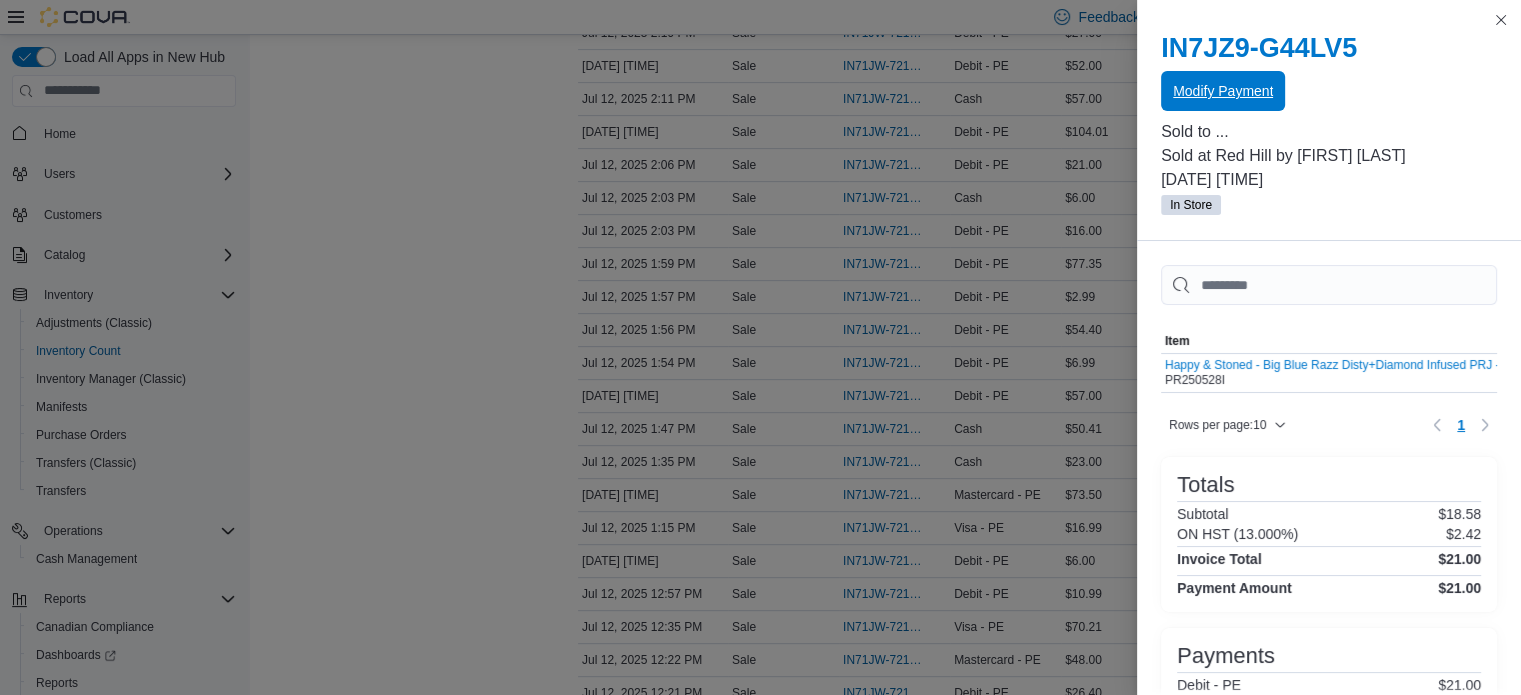 click on "Modify Payment" at bounding box center [1223, 91] 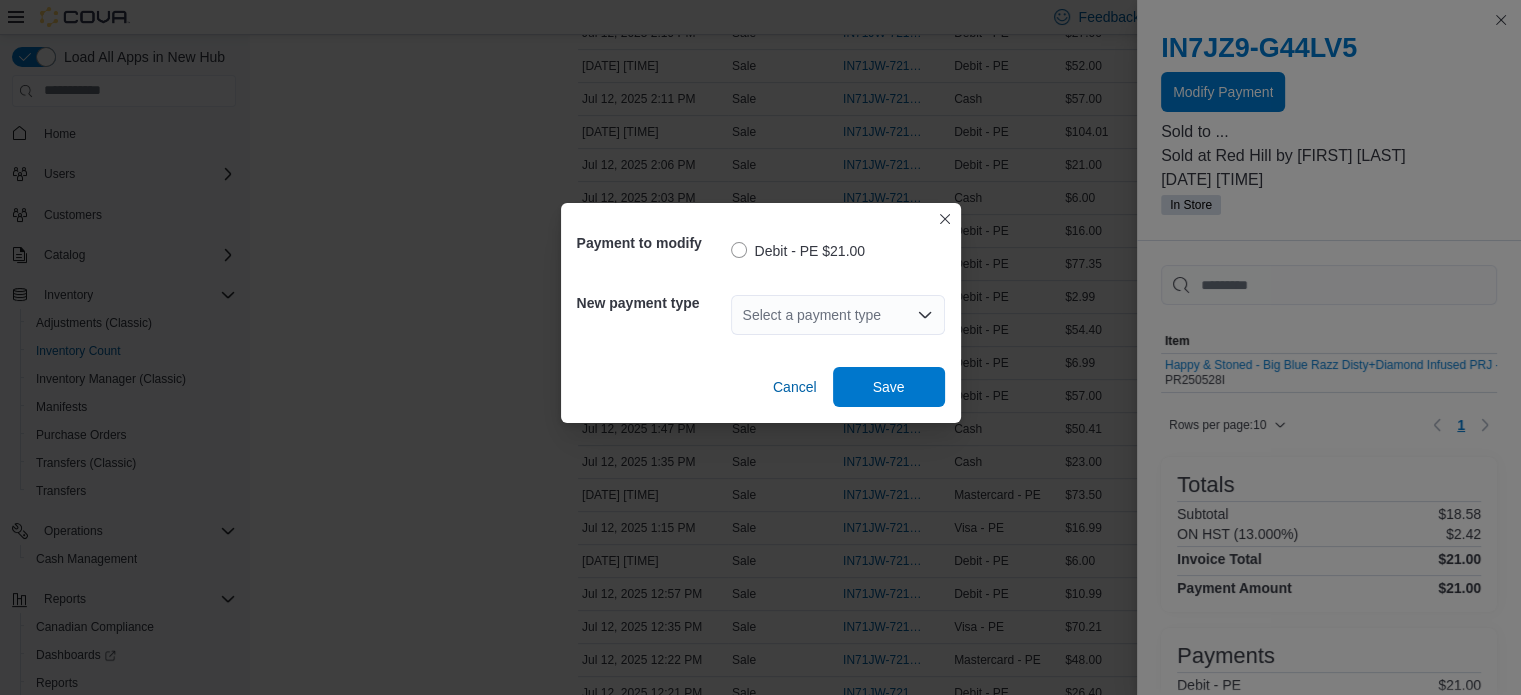 click on "Select a payment type" at bounding box center (838, 315) 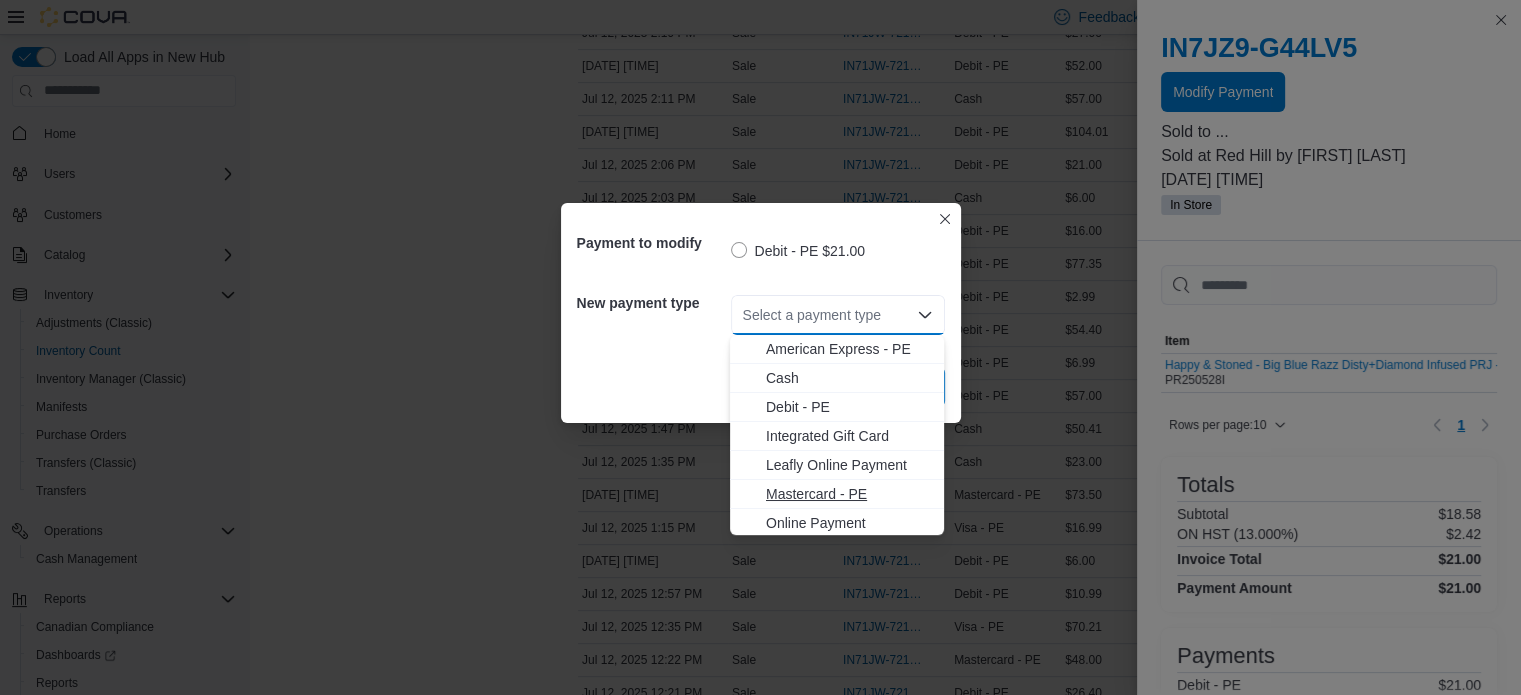 click on "Mastercard - PE" at bounding box center (849, 494) 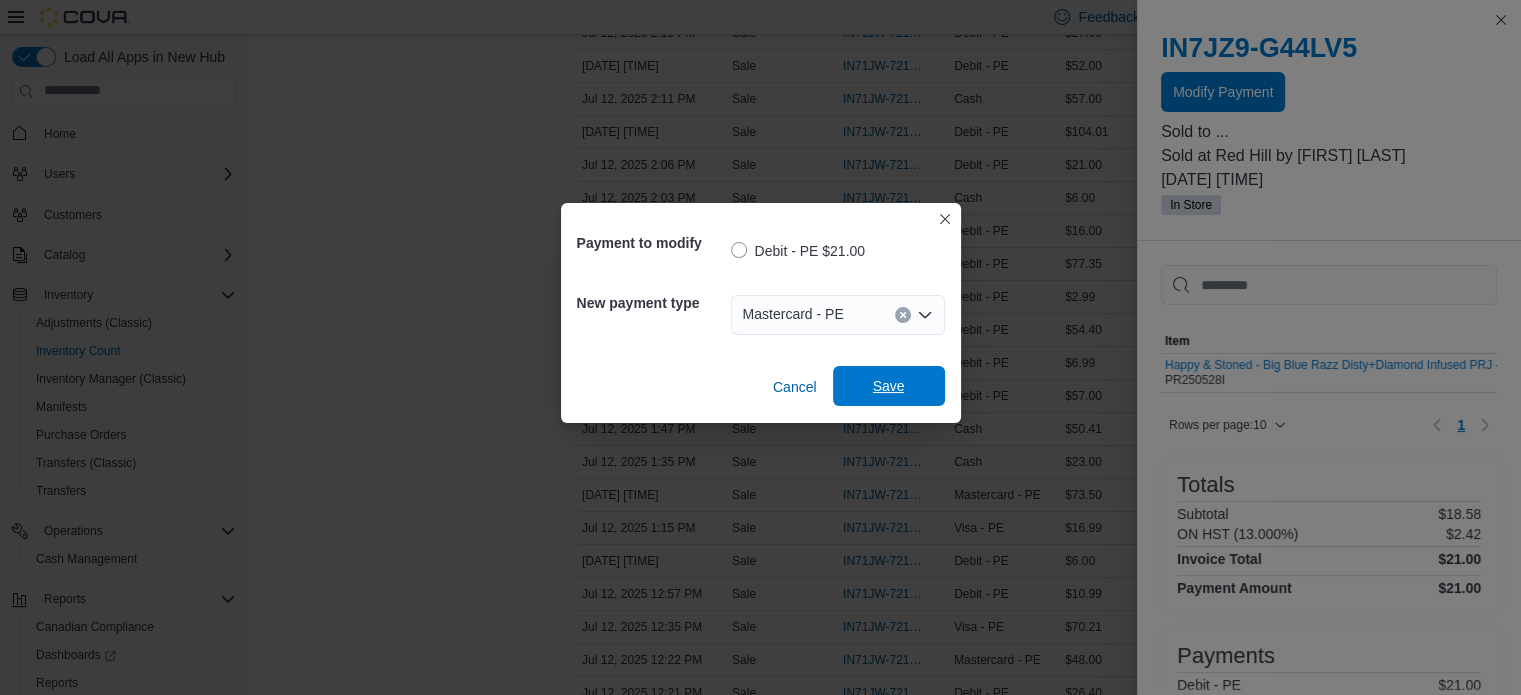 click on "Save" at bounding box center (889, 386) 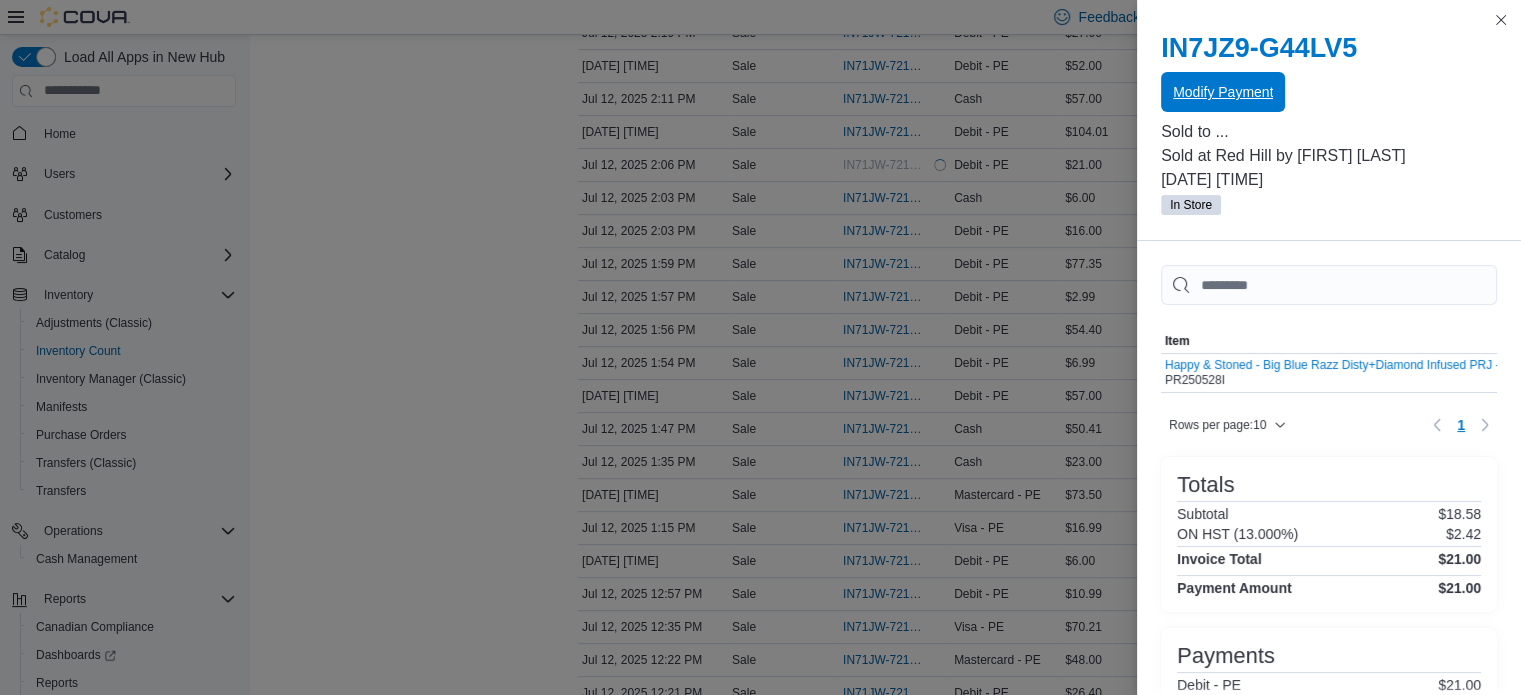 scroll, scrollTop: 0, scrollLeft: 0, axis: both 